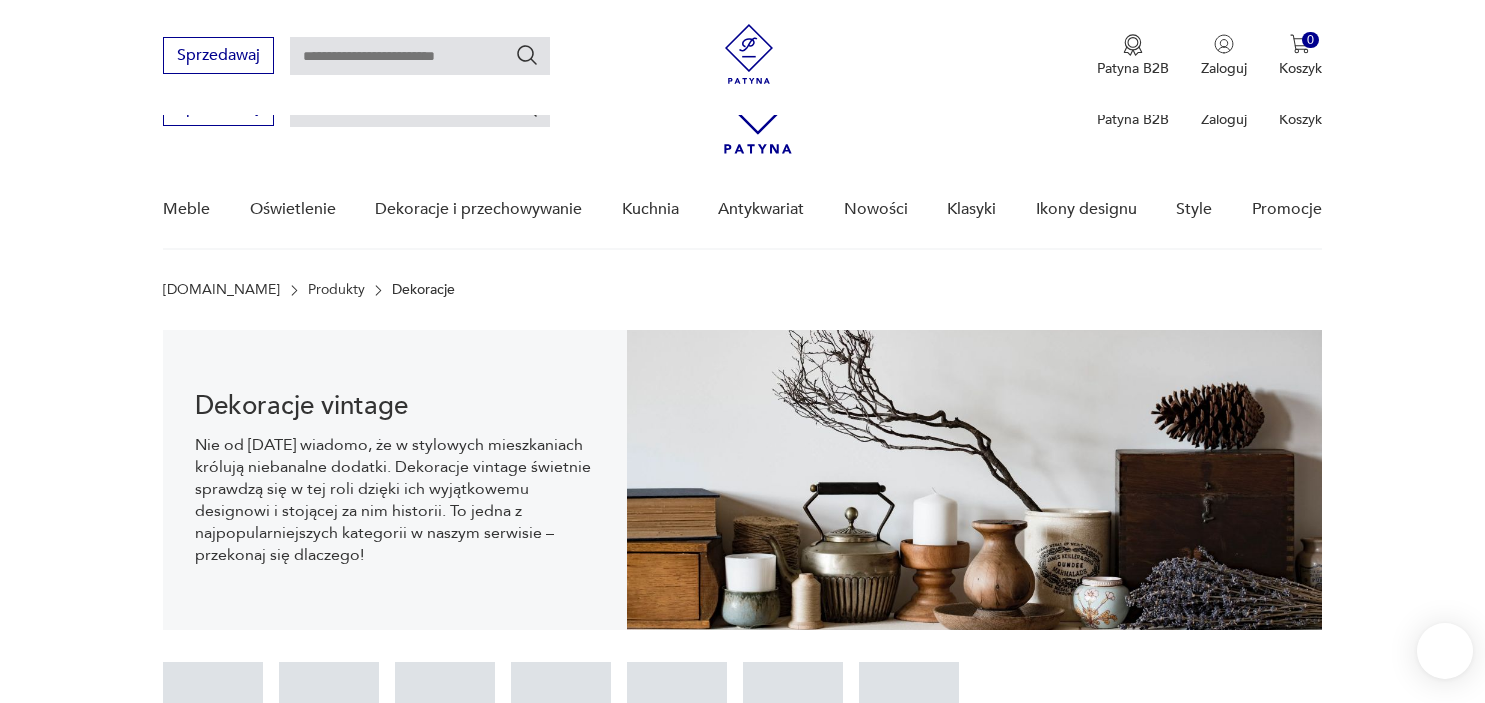 scroll, scrollTop: 529, scrollLeft: 0, axis: vertical 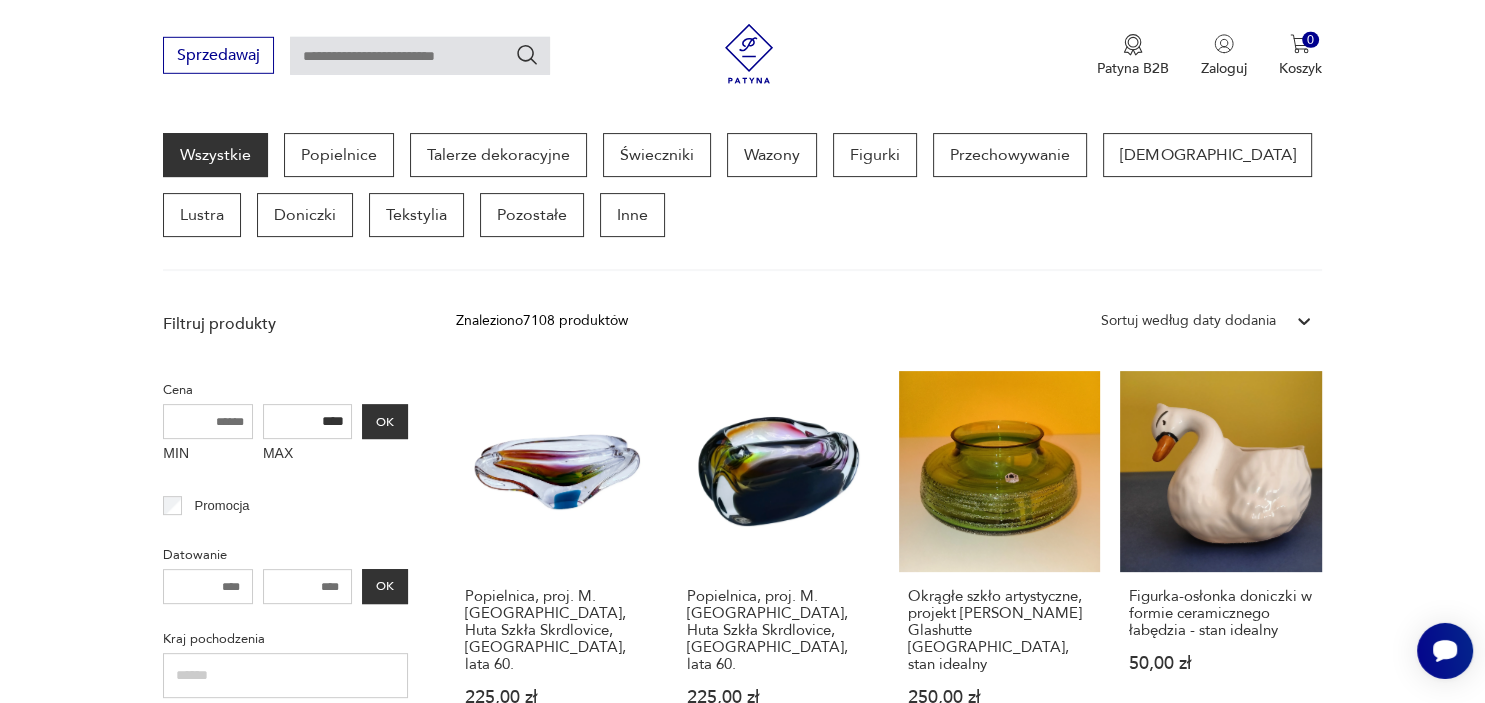 type 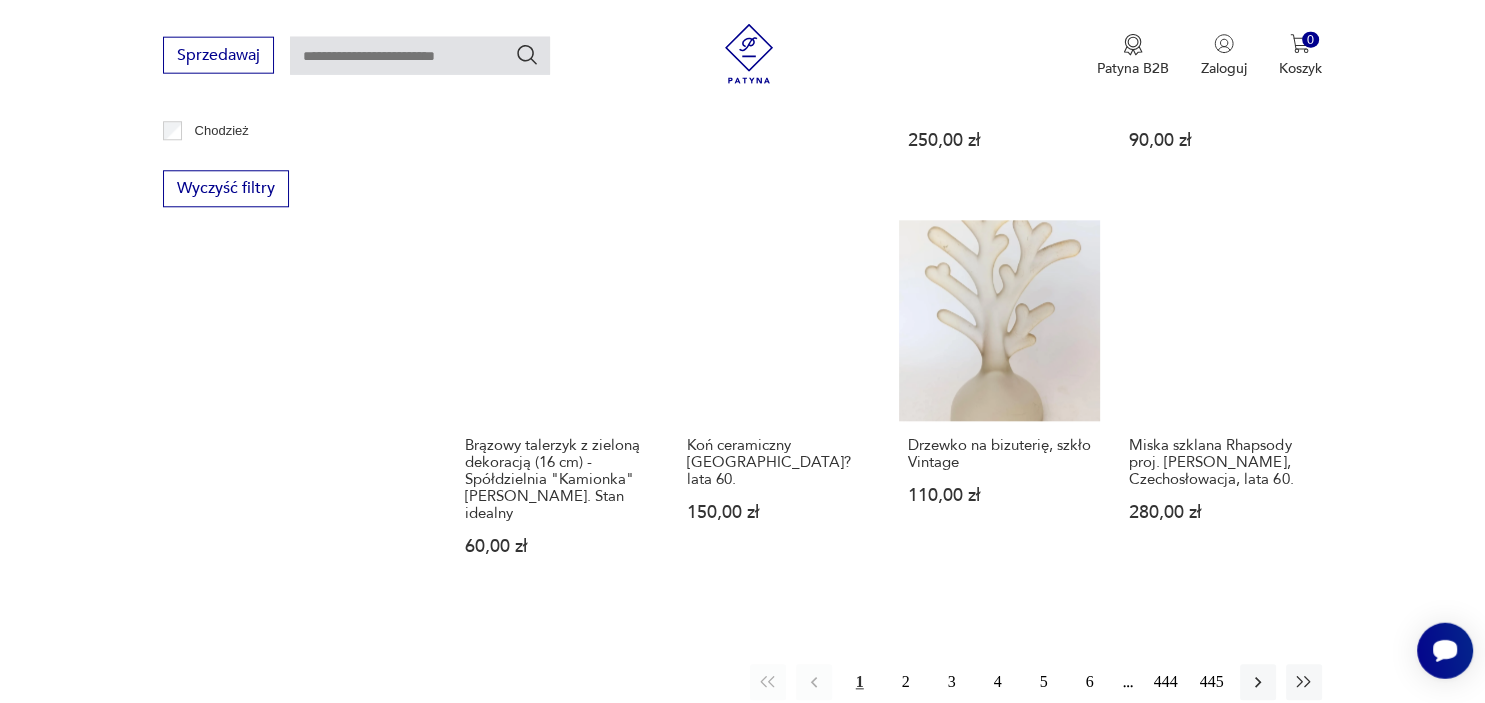 scroll, scrollTop: 1901, scrollLeft: 0, axis: vertical 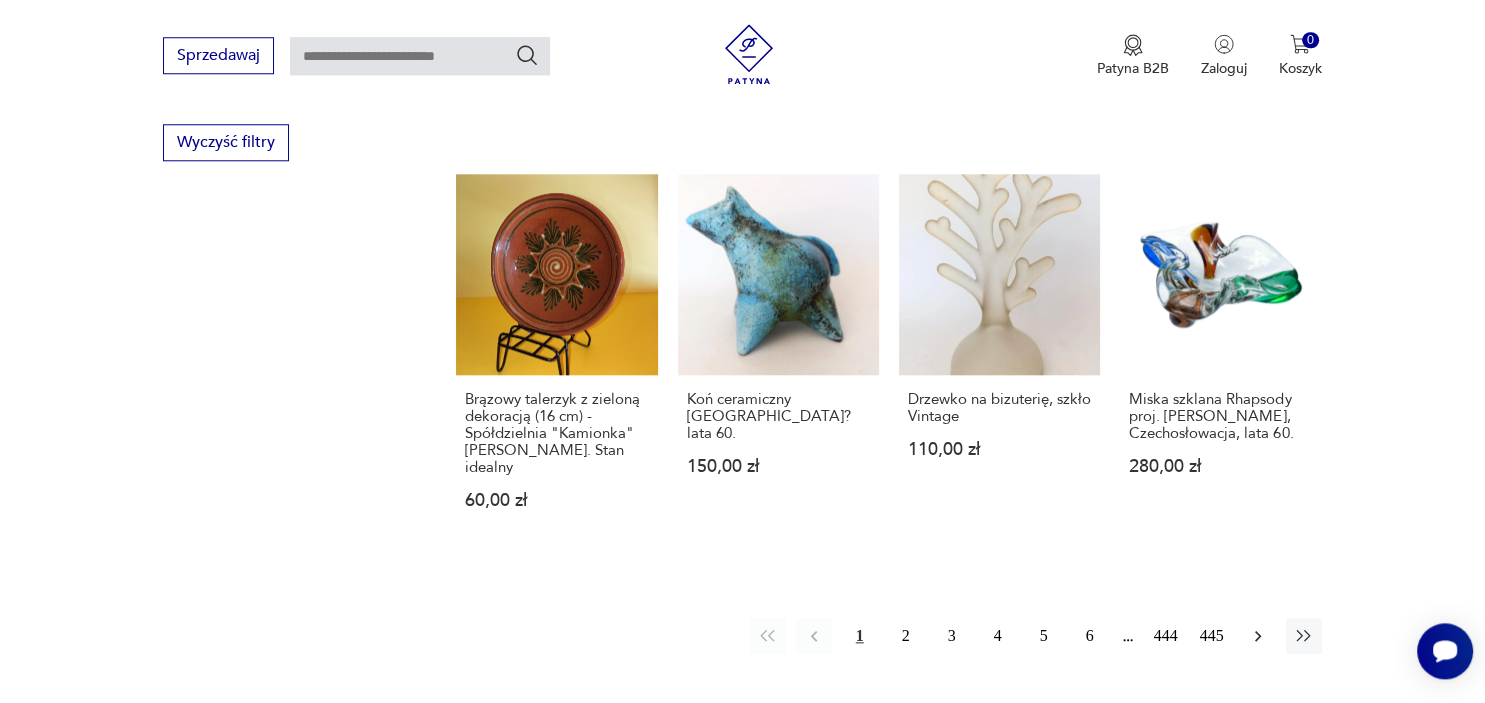 click 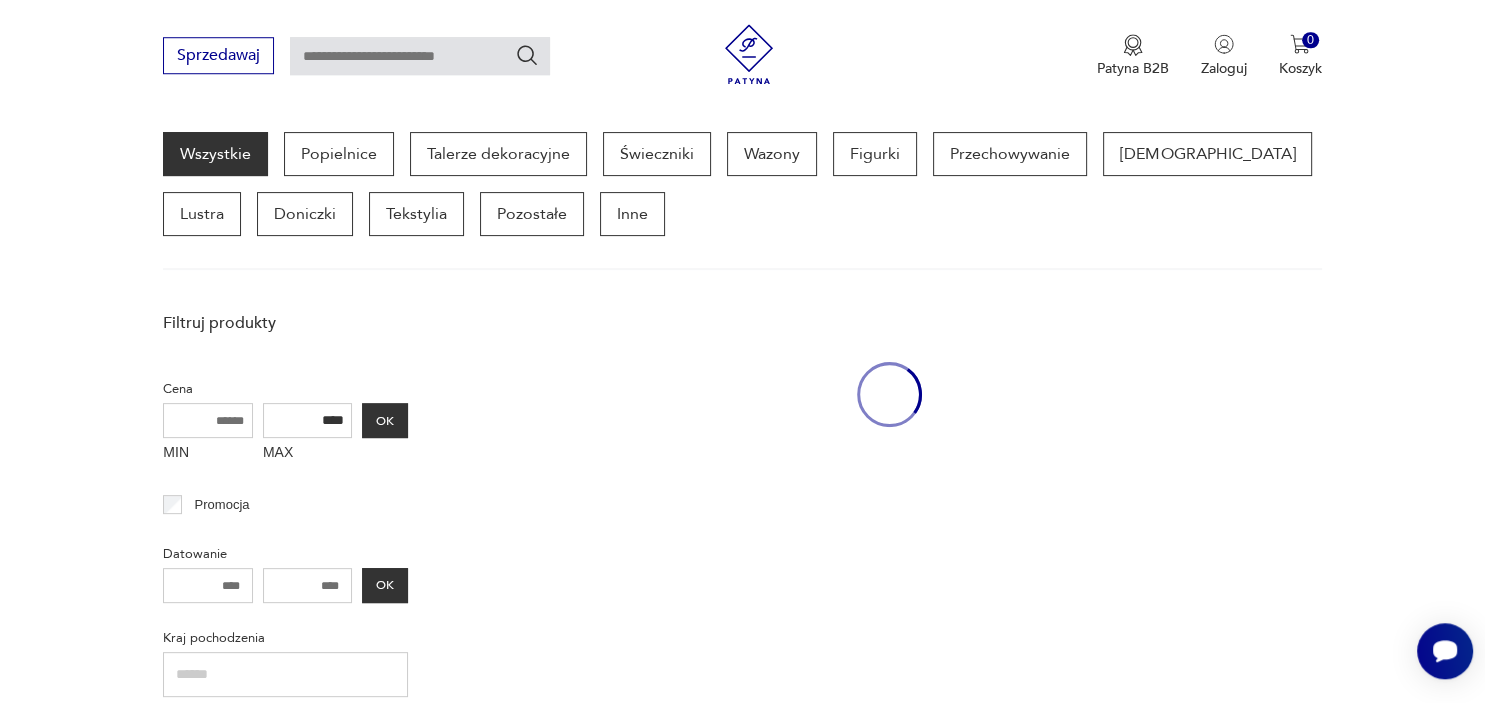 scroll, scrollTop: 529, scrollLeft: 0, axis: vertical 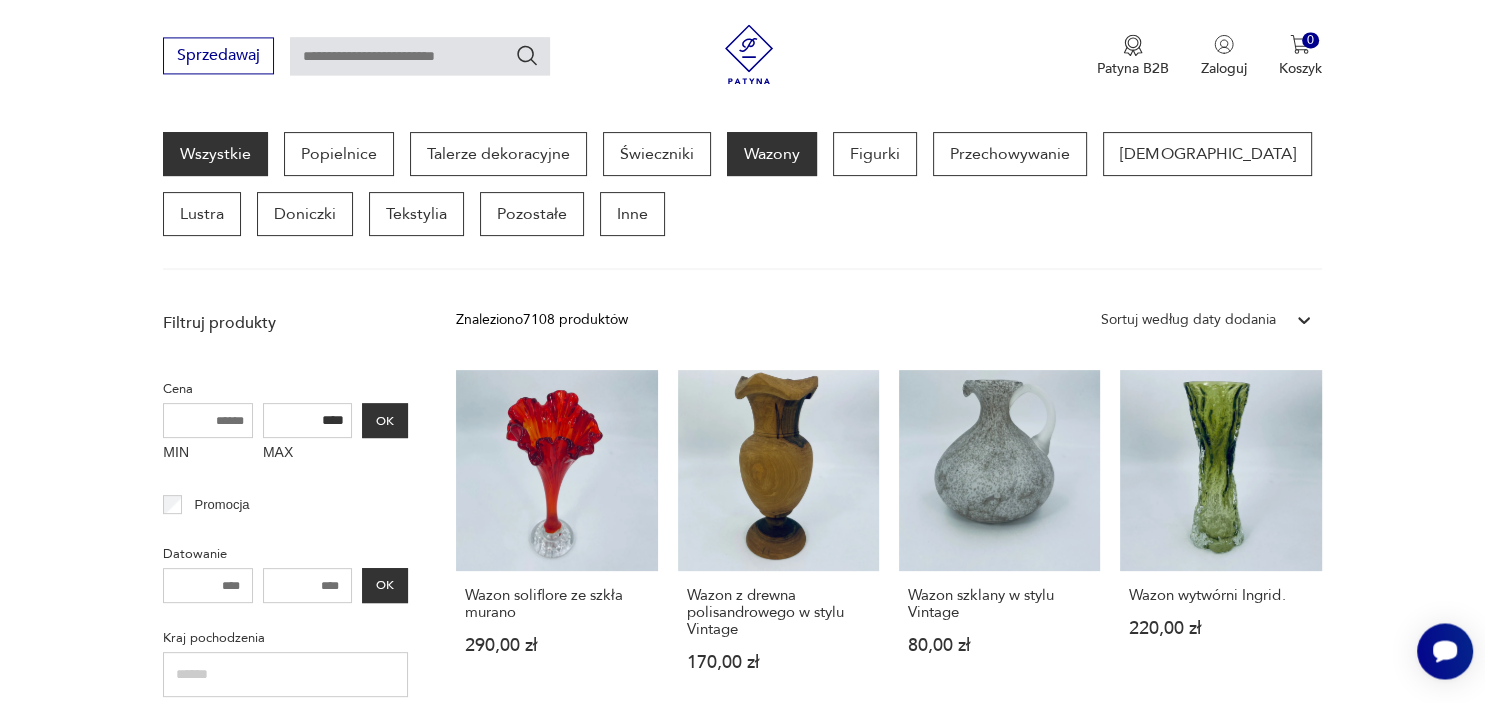 click on "Wazony" at bounding box center (772, 154) 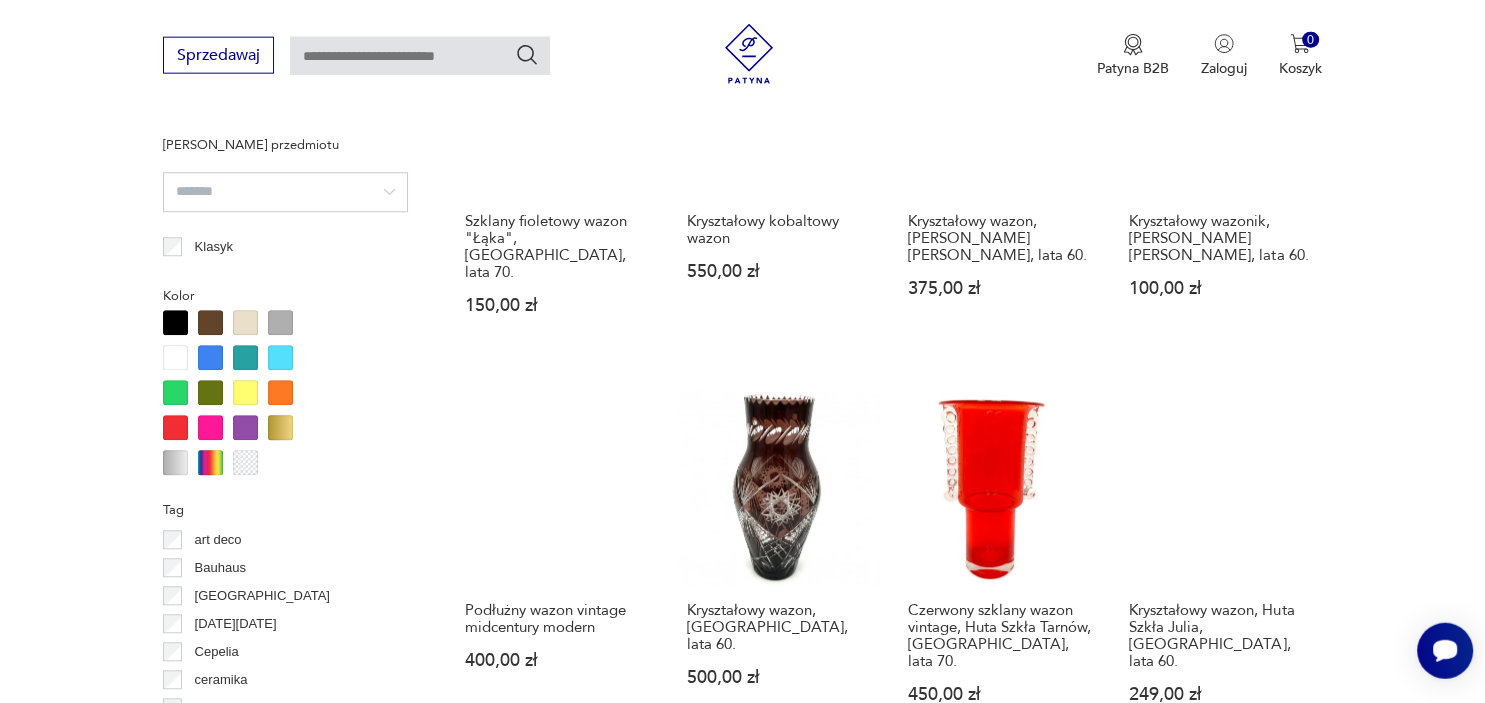 scroll, scrollTop: 1692, scrollLeft: 0, axis: vertical 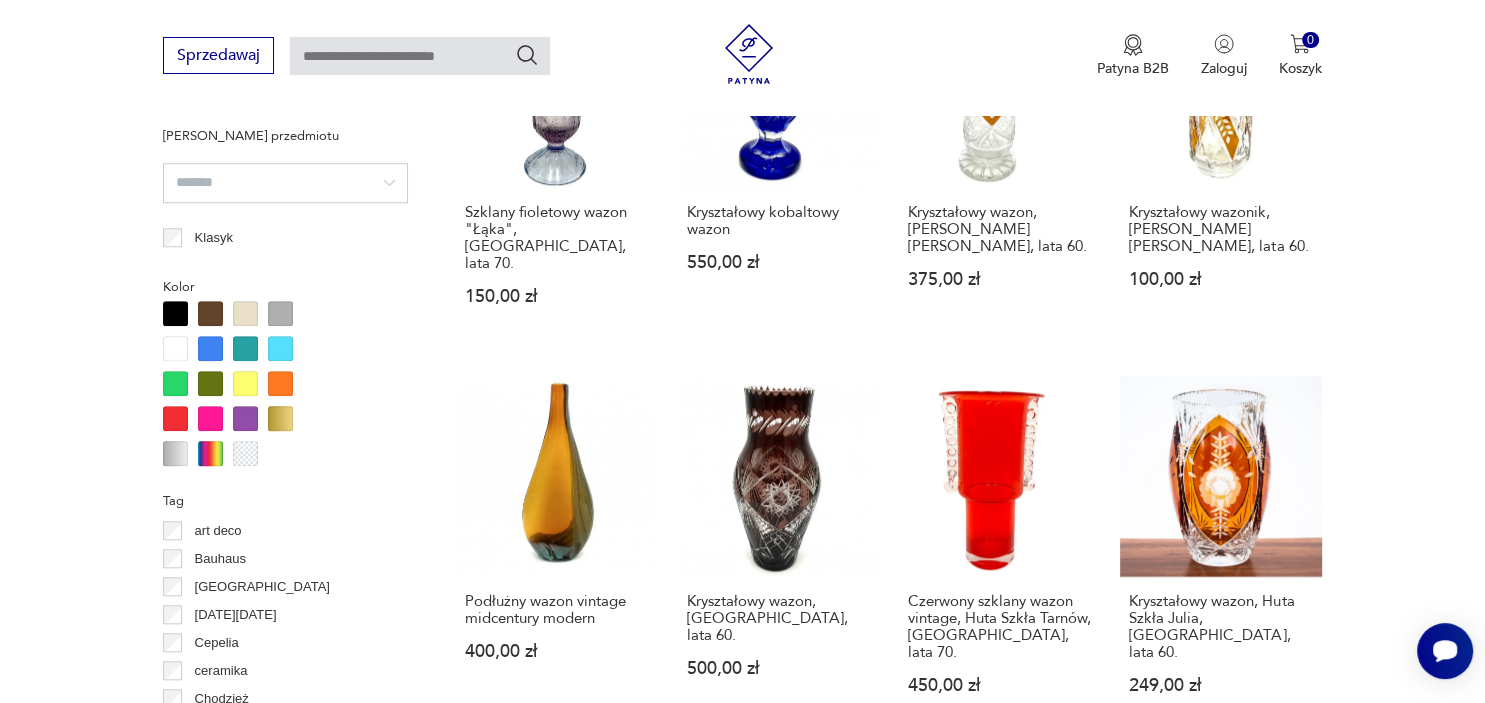 click on "Kryształowy kobaltowy wazon 550,00 zł" at bounding box center [778, 249] 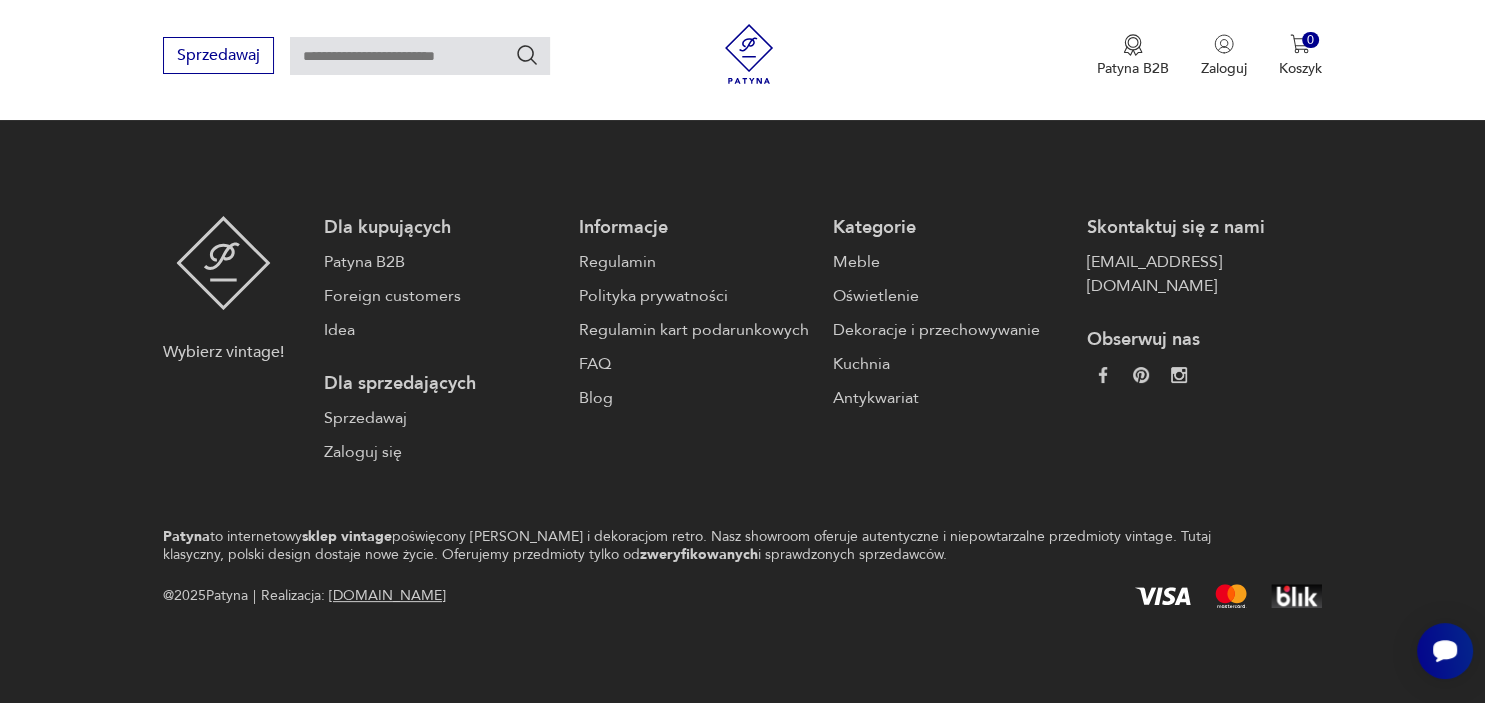 scroll, scrollTop: 0, scrollLeft: 0, axis: both 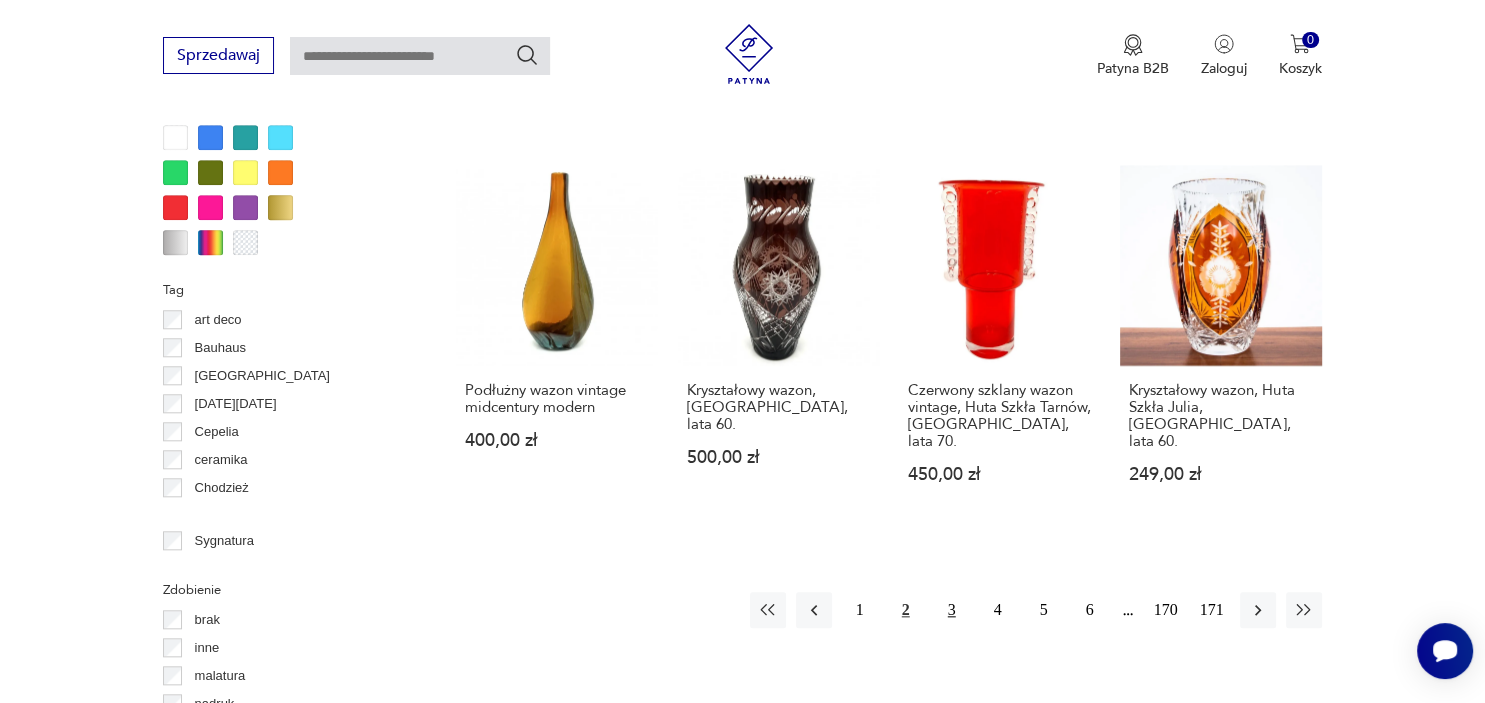 click on "3" at bounding box center (952, 610) 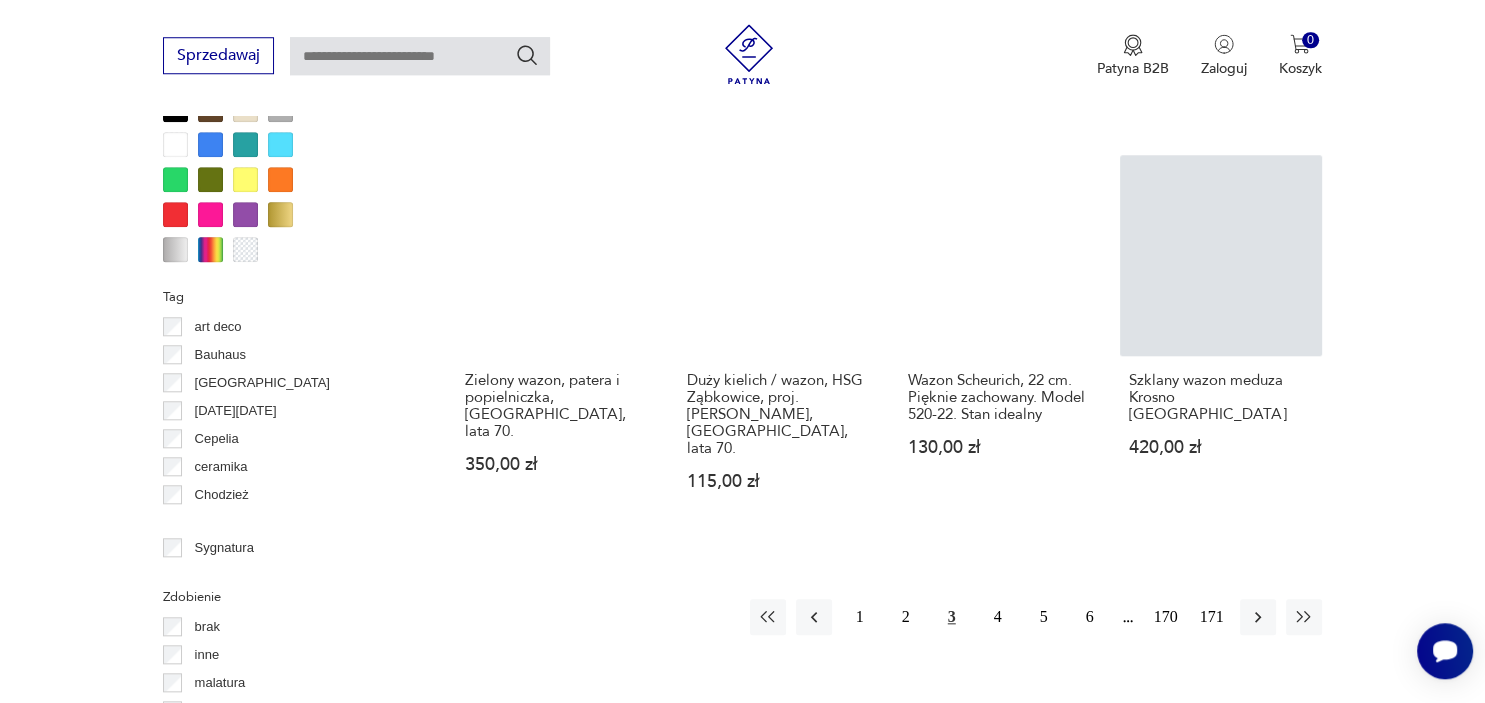 scroll, scrollTop: 1902, scrollLeft: 0, axis: vertical 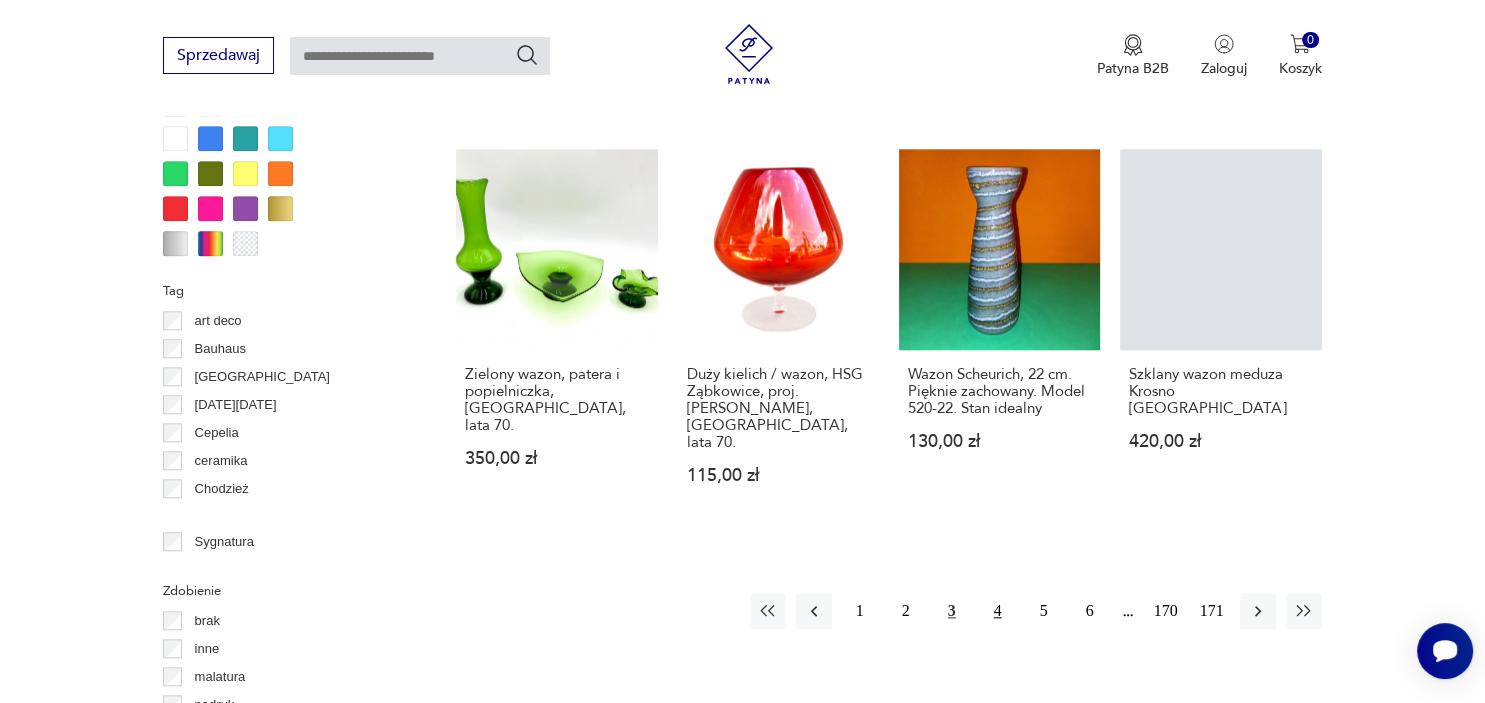 click on "4" at bounding box center [998, 611] 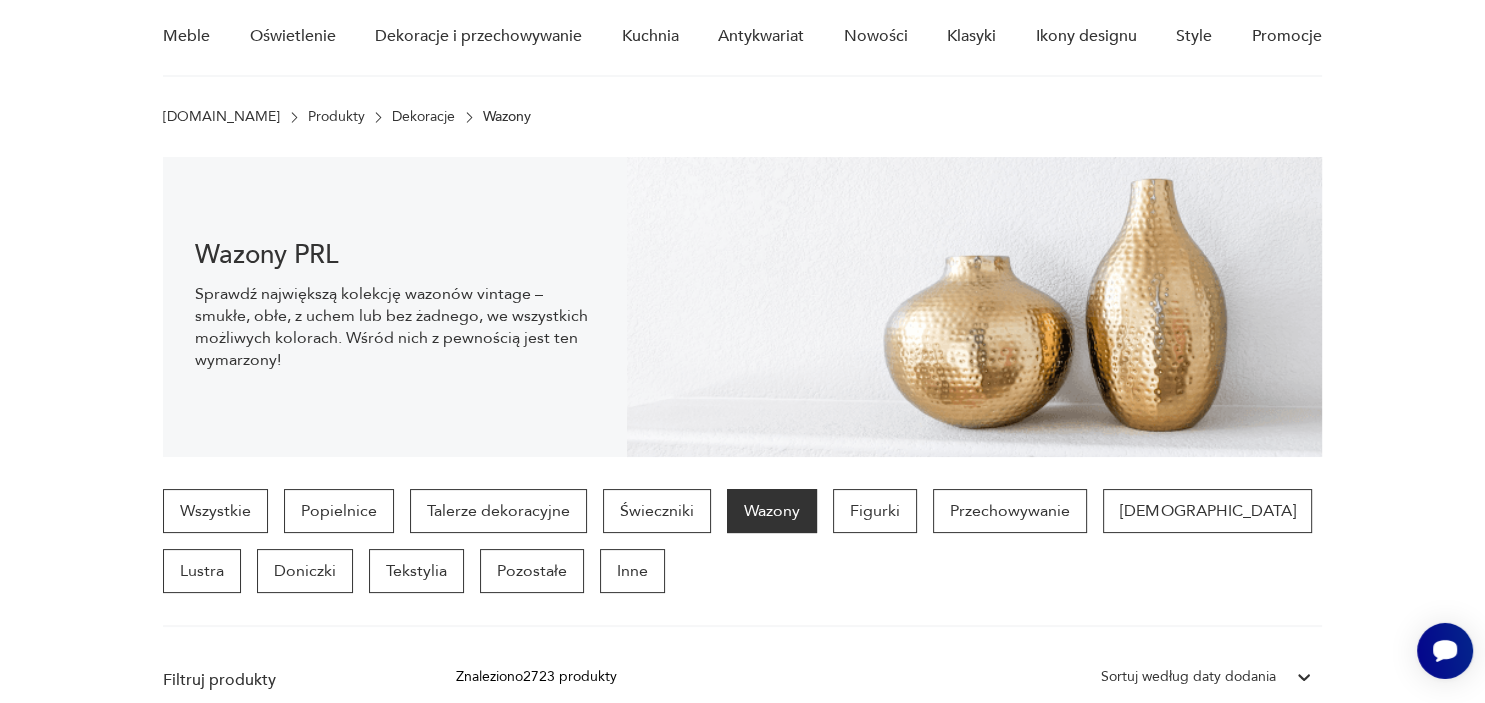 scroll, scrollTop: 213, scrollLeft: 0, axis: vertical 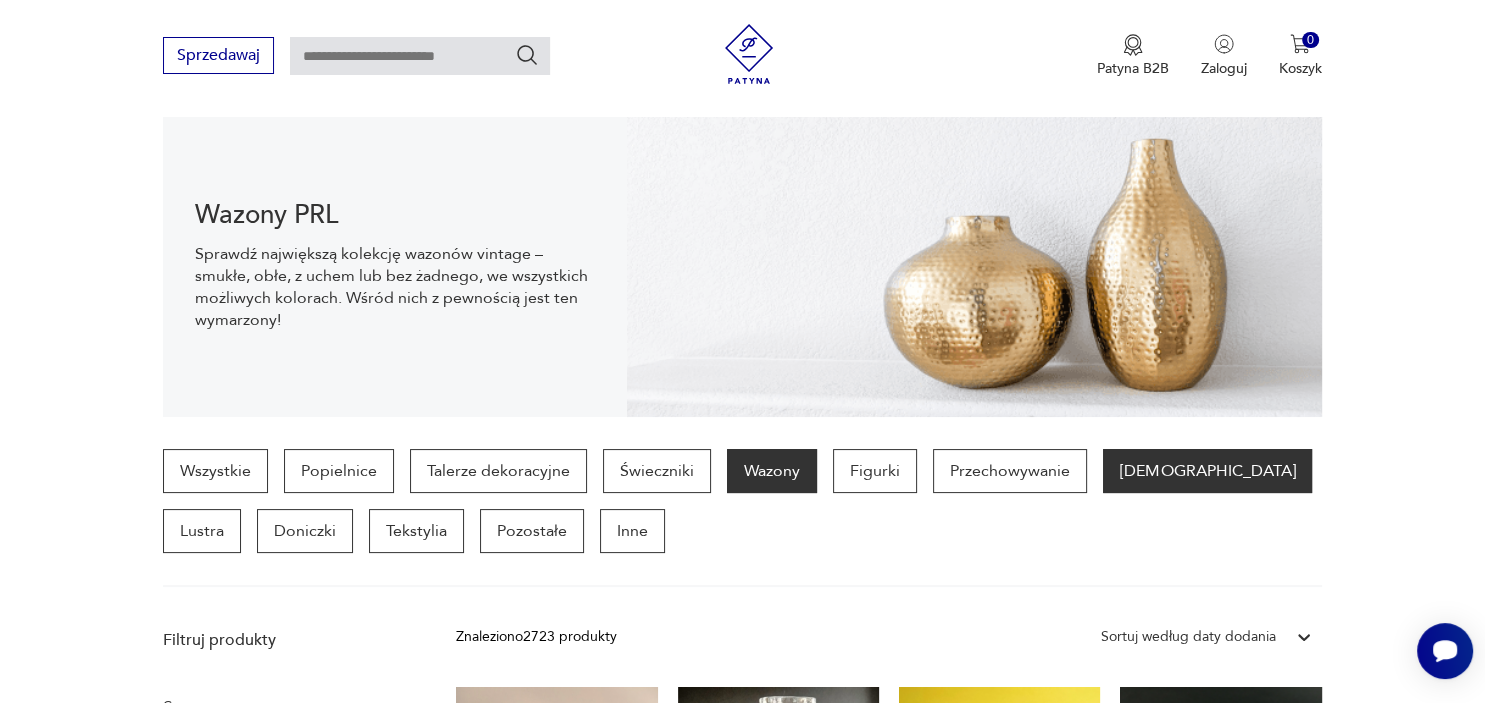 click on "[DEMOGRAPHIC_DATA]" at bounding box center (1207, 471) 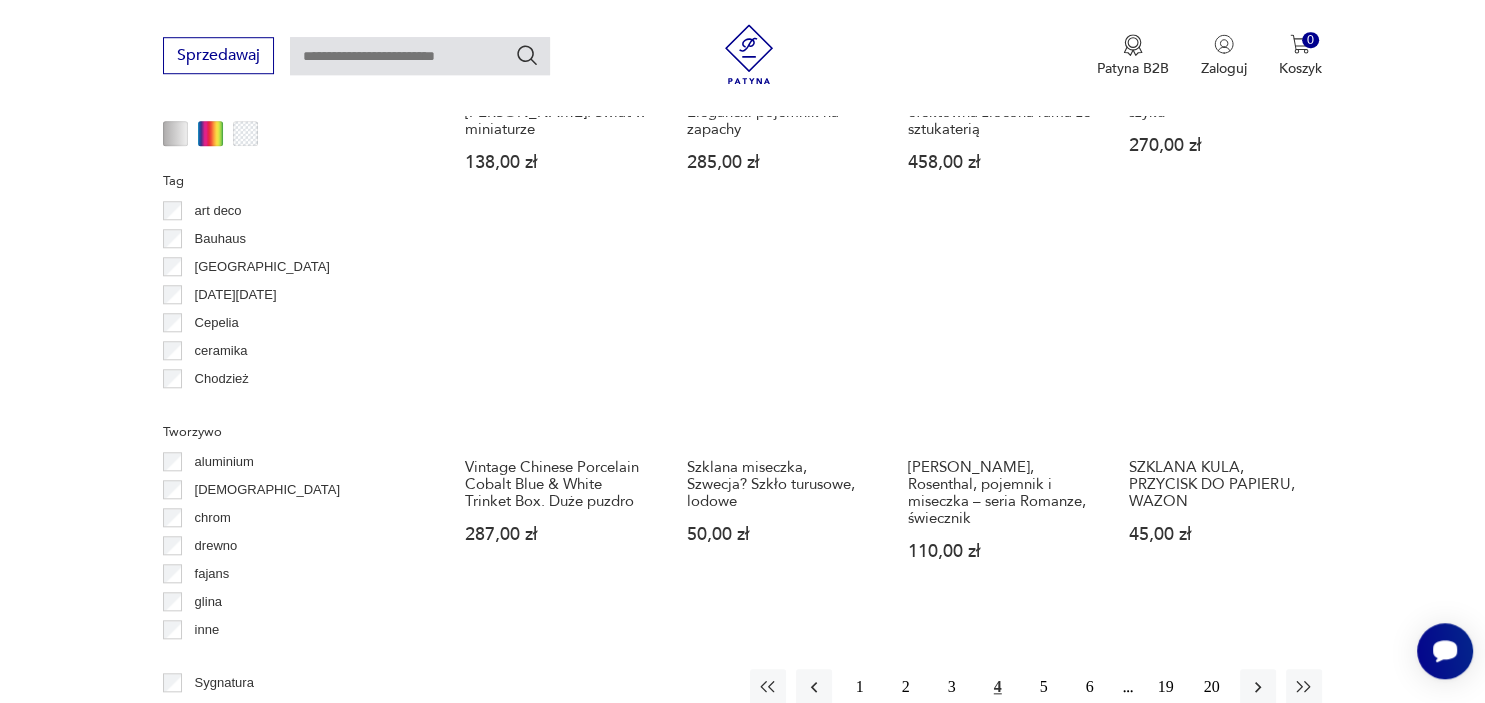 scroll, scrollTop: 1902, scrollLeft: 0, axis: vertical 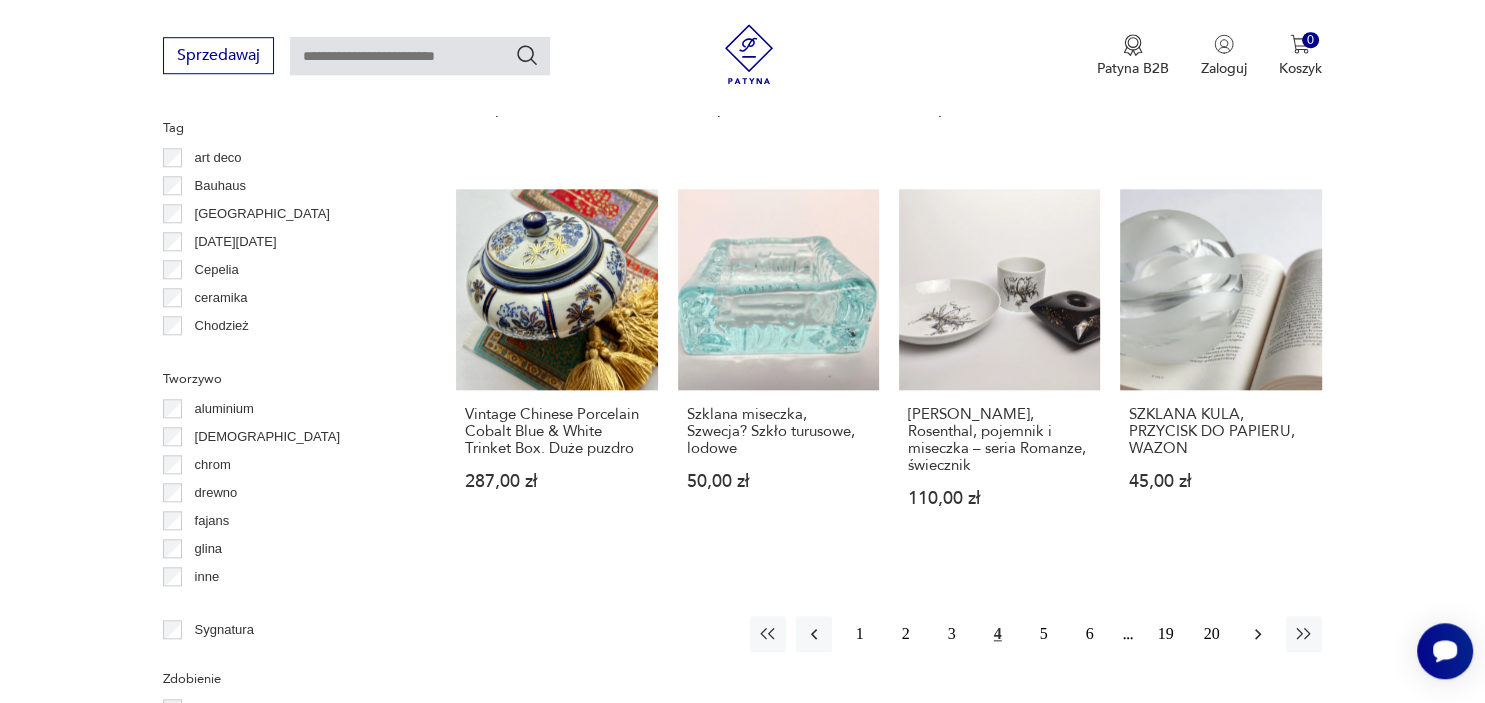 click 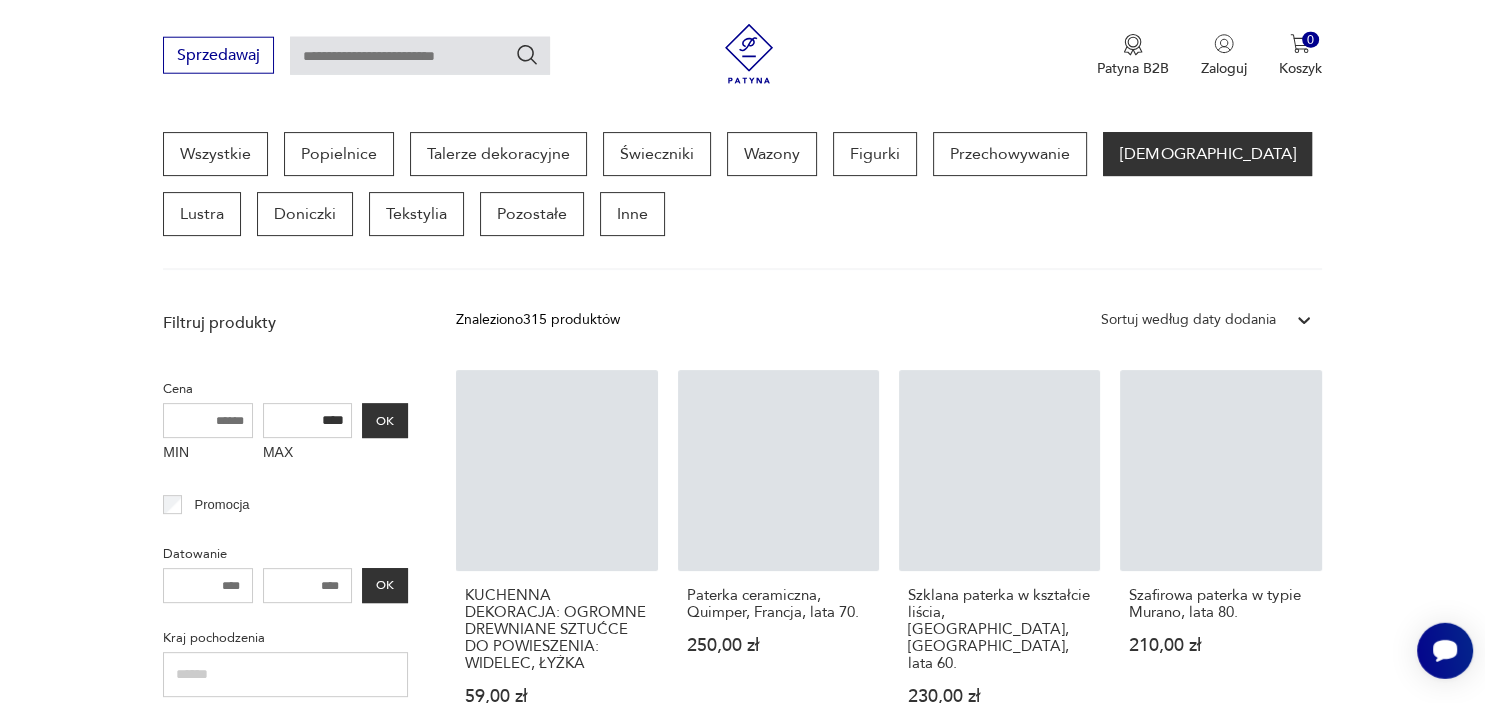 scroll, scrollTop: 530, scrollLeft: 0, axis: vertical 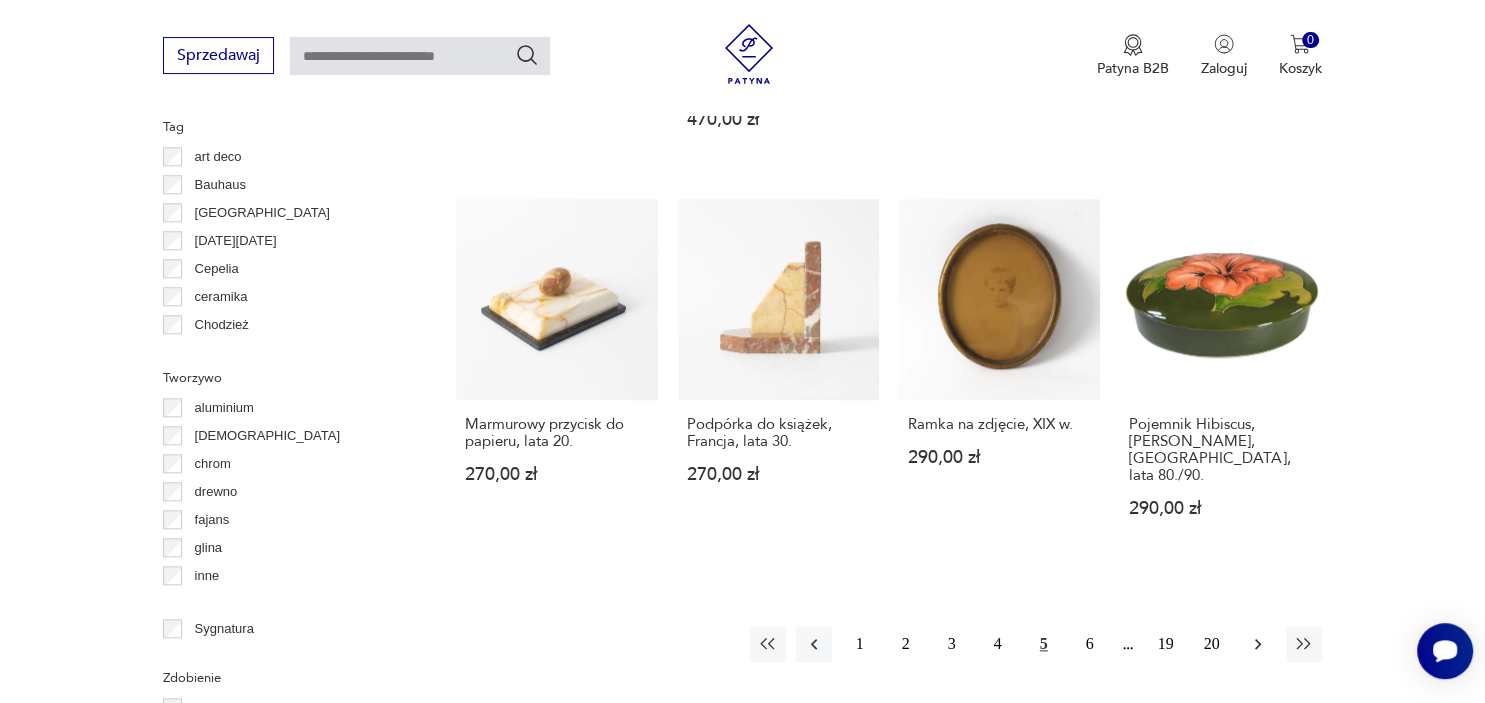 click 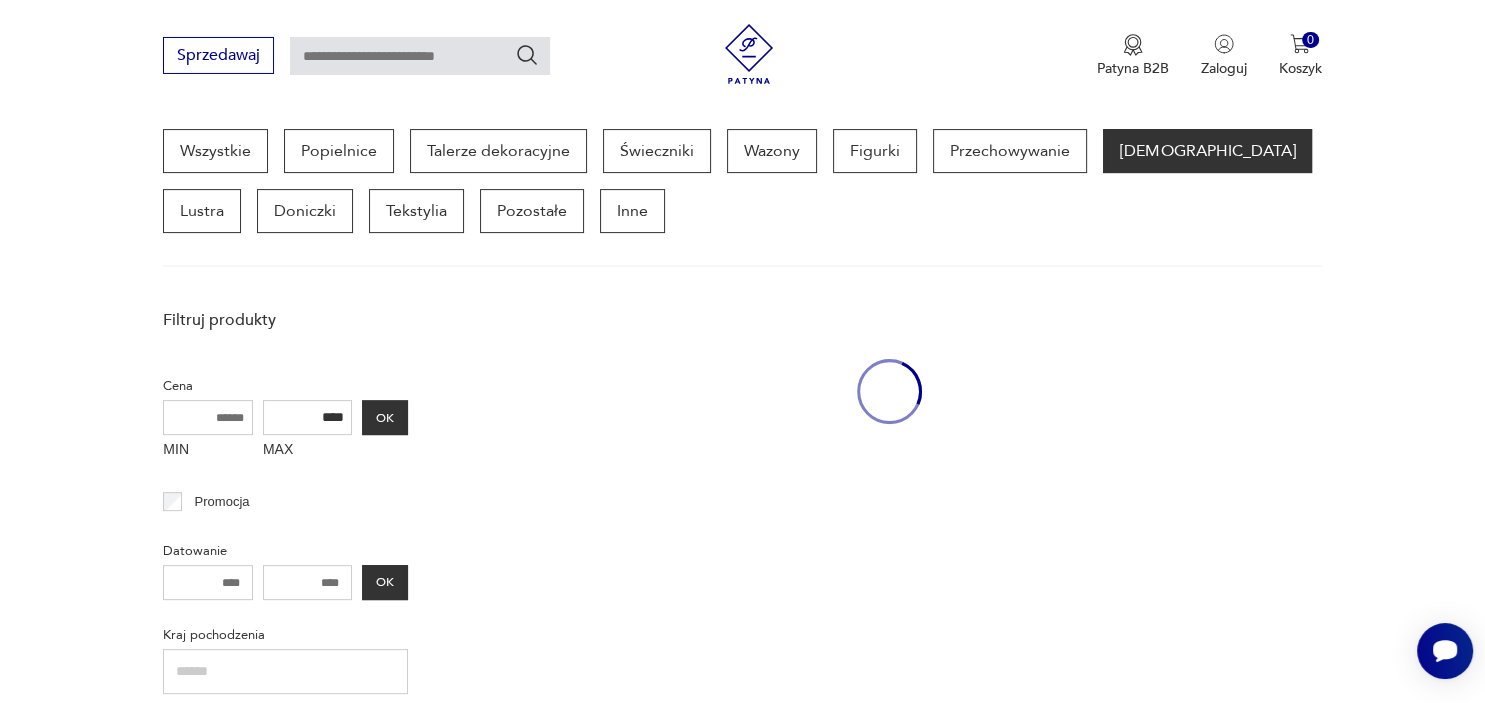 scroll, scrollTop: 530, scrollLeft: 0, axis: vertical 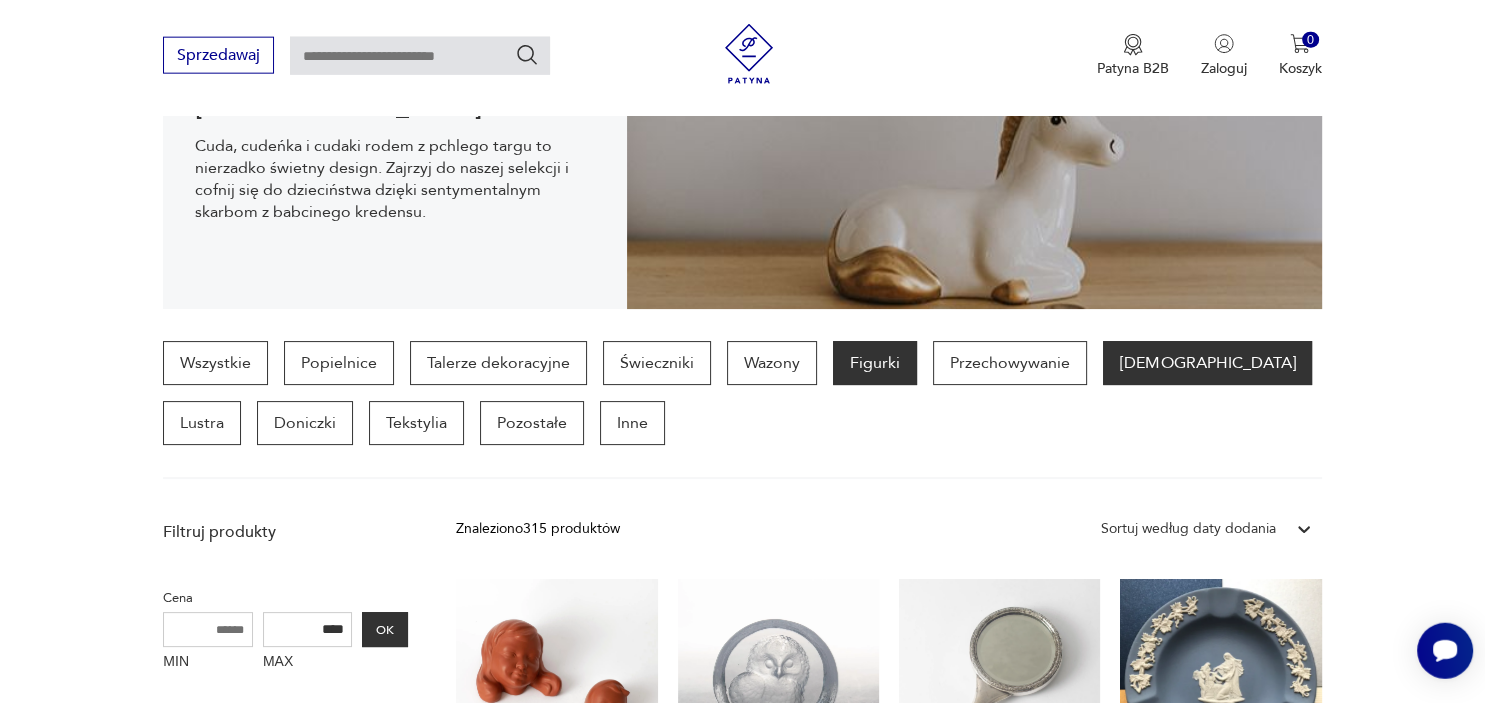 click on "Figurki" at bounding box center (875, 363) 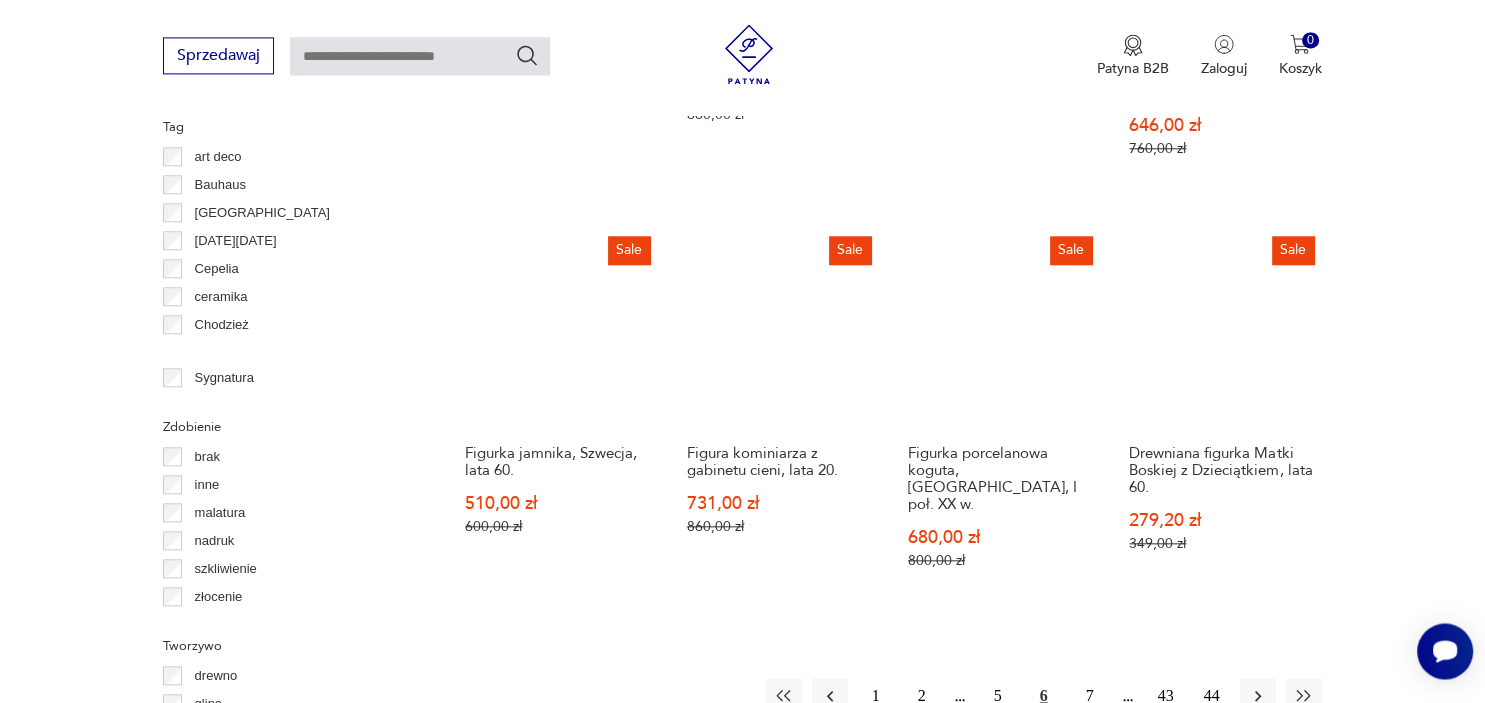 scroll, scrollTop: 1956, scrollLeft: 0, axis: vertical 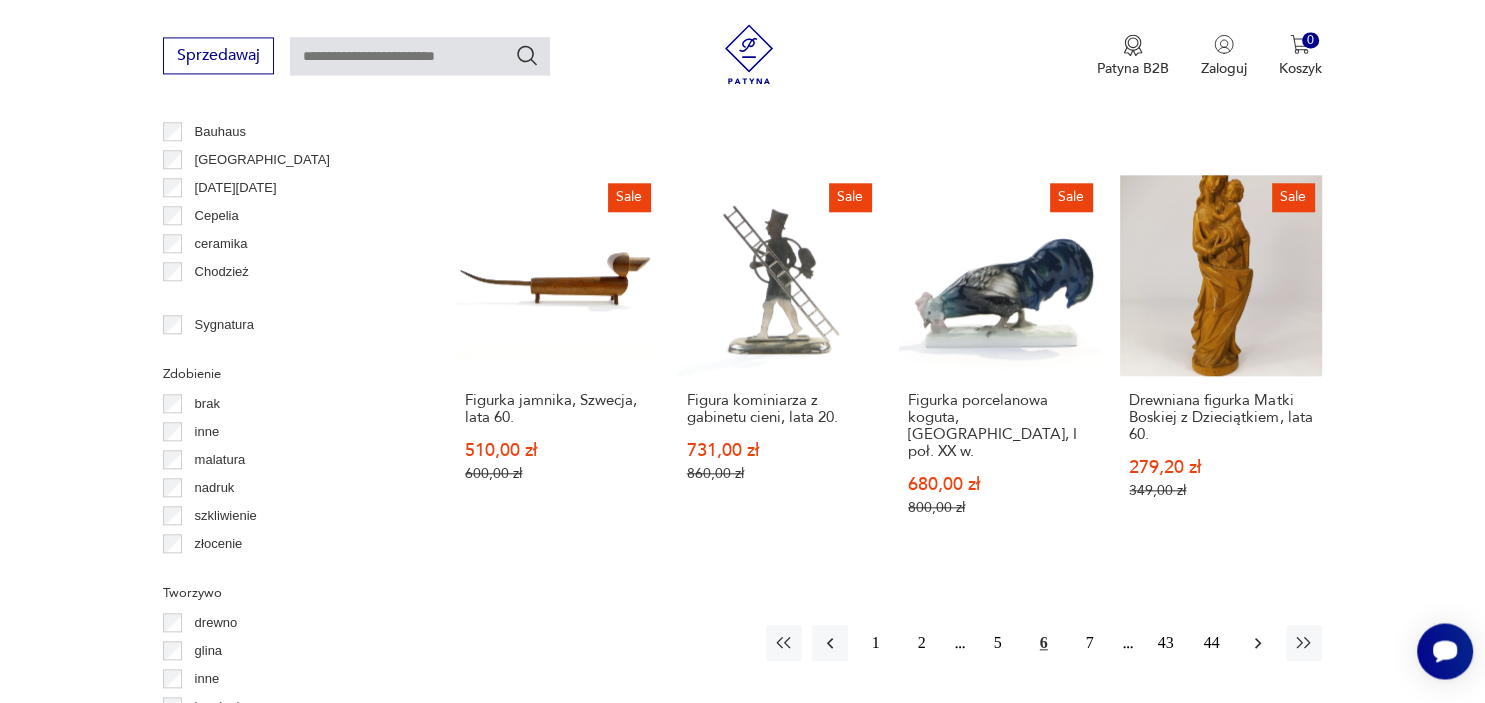 click 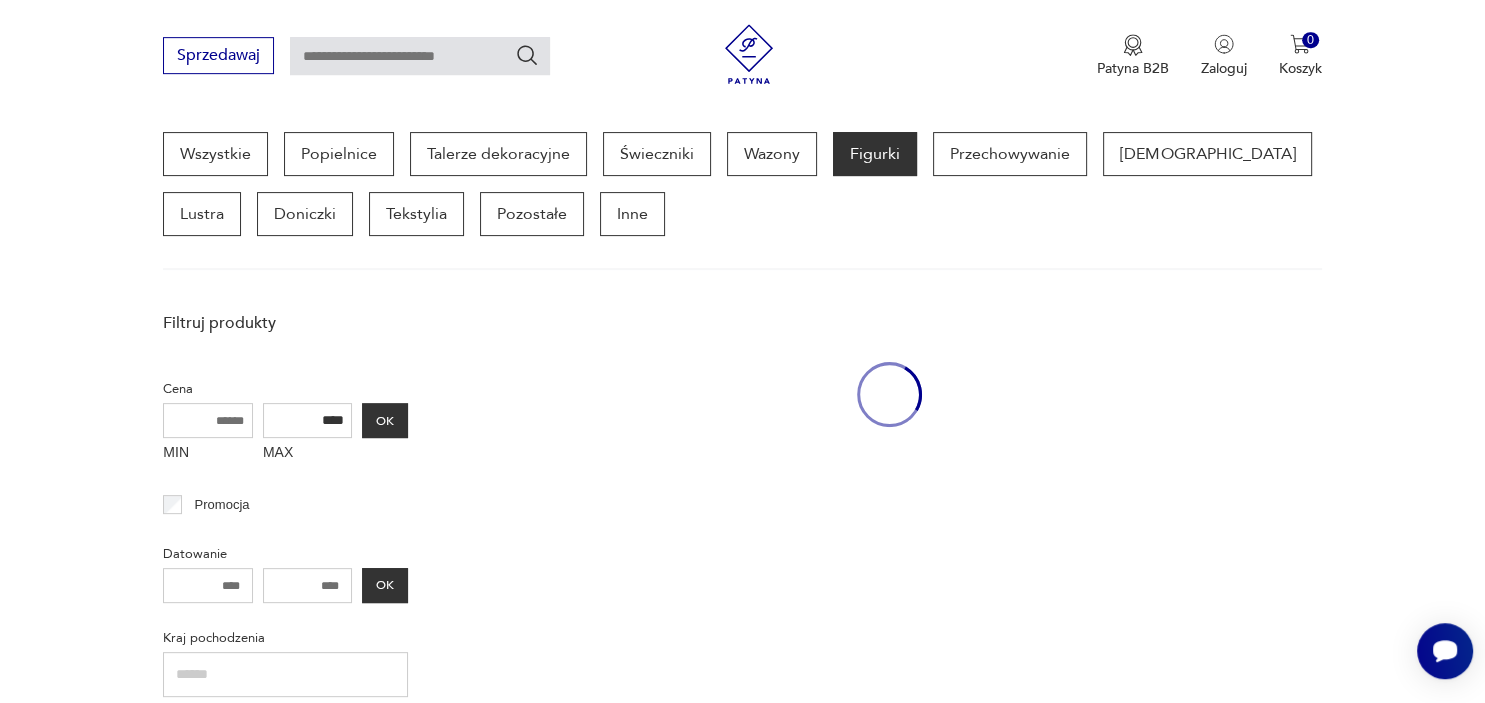scroll, scrollTop: 529, scrollLeft: 0, axis: vertical 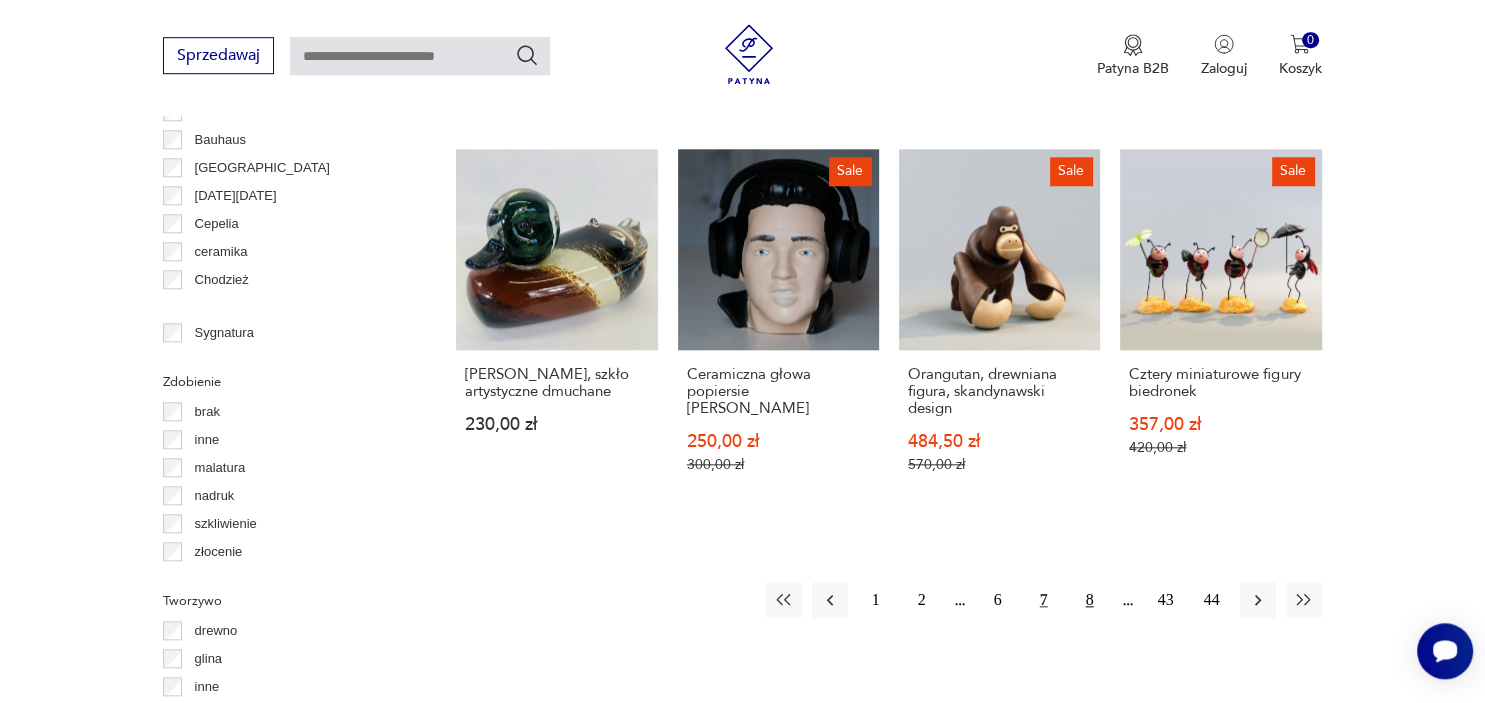 click on "8" at bounding box center [1090, 600] 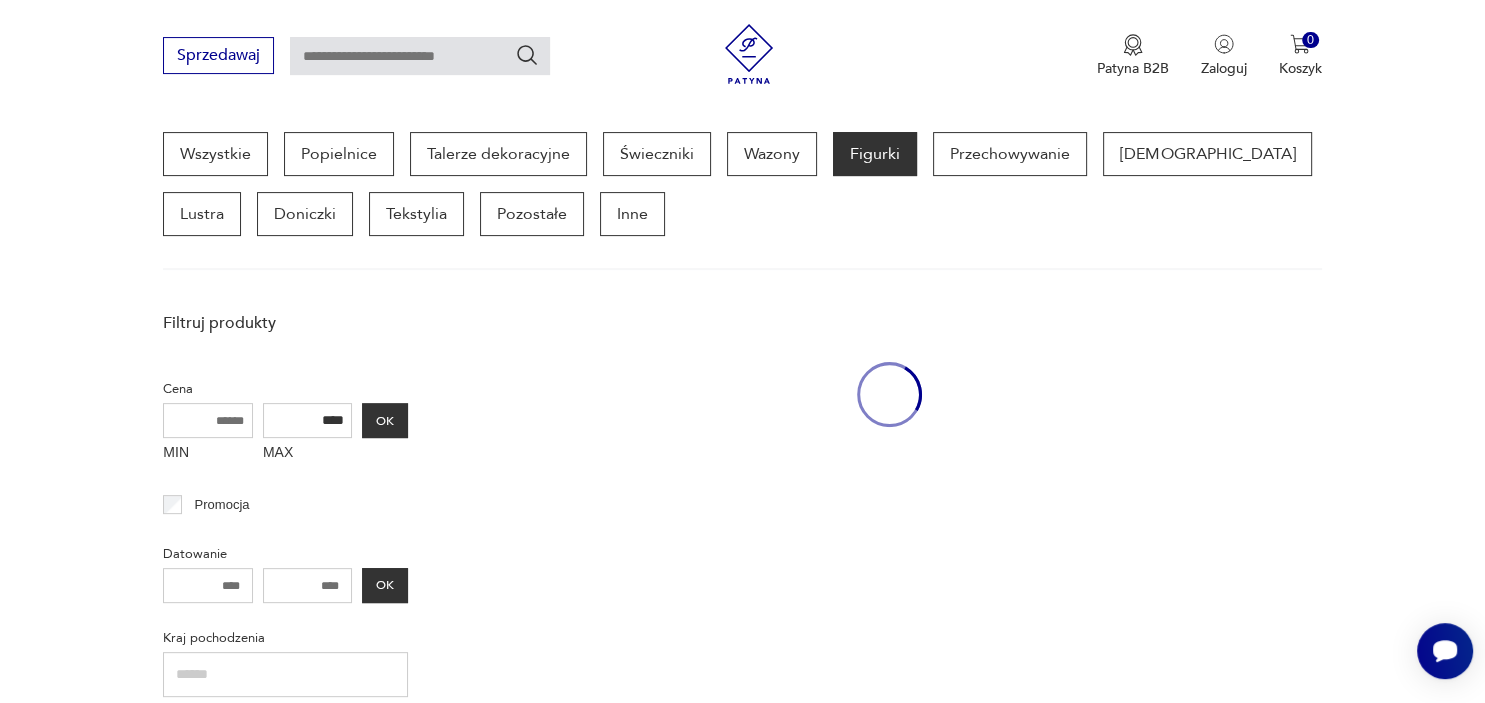 scroll, scrollTop: 529, scrollLeft: 0, axis: vertical 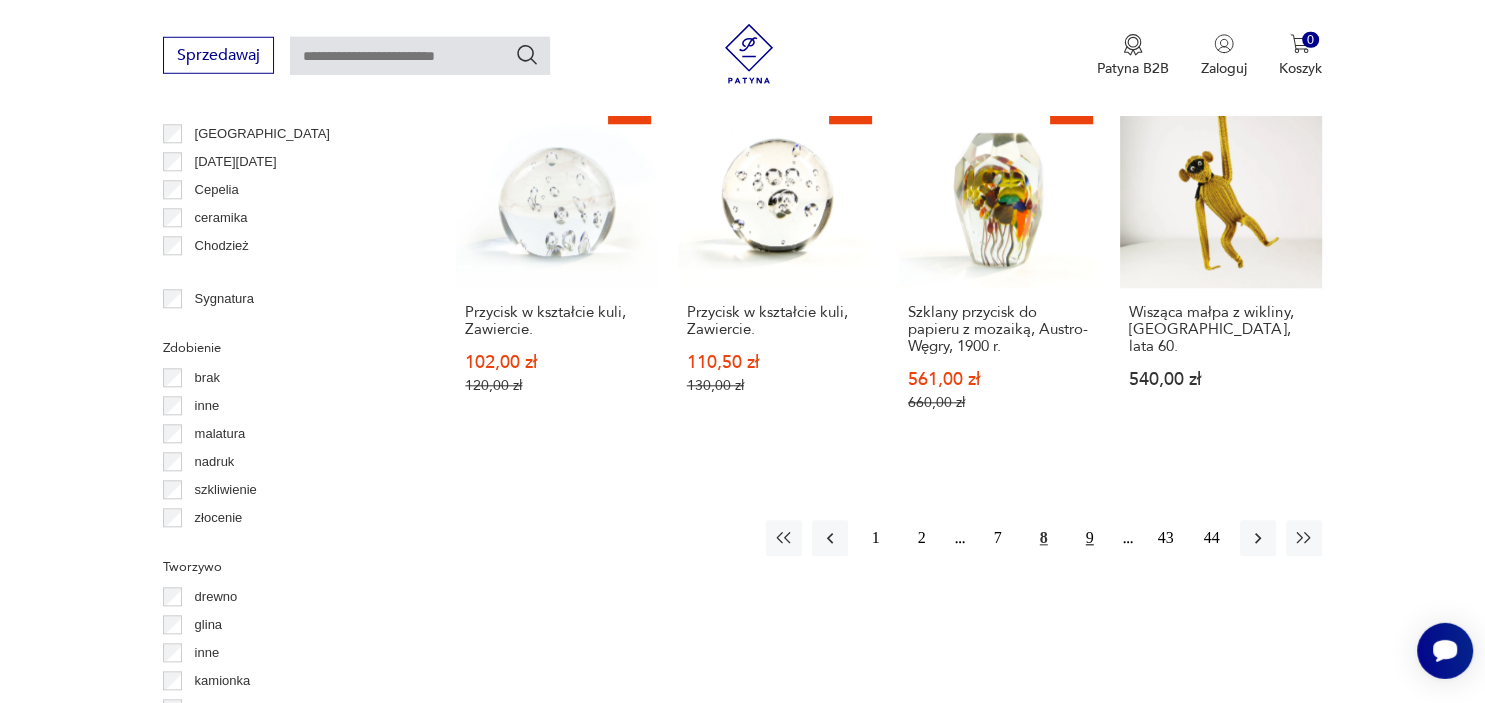 click on "9" at bounding box center (1090, 539) 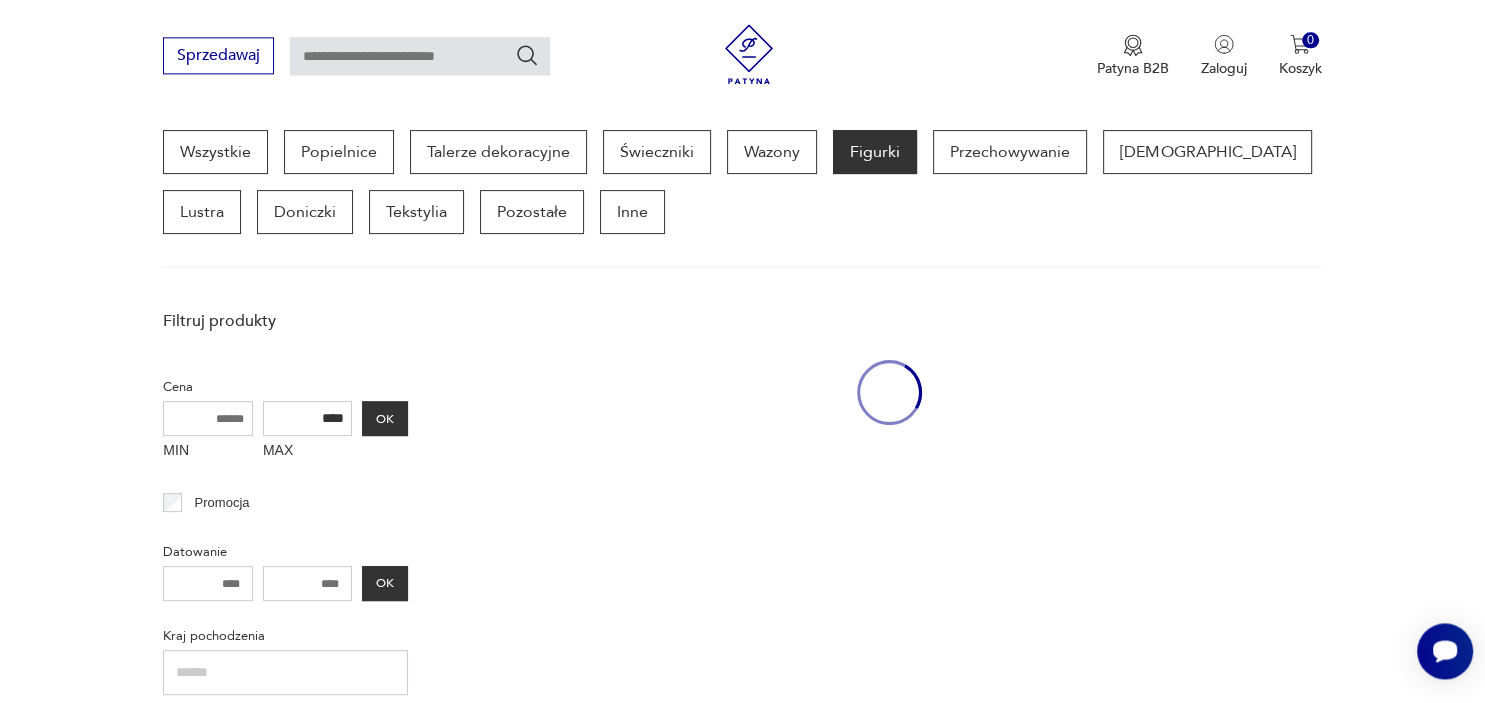 scroll, scrollTop: 529, scrollLeft: 0, axis: vertical 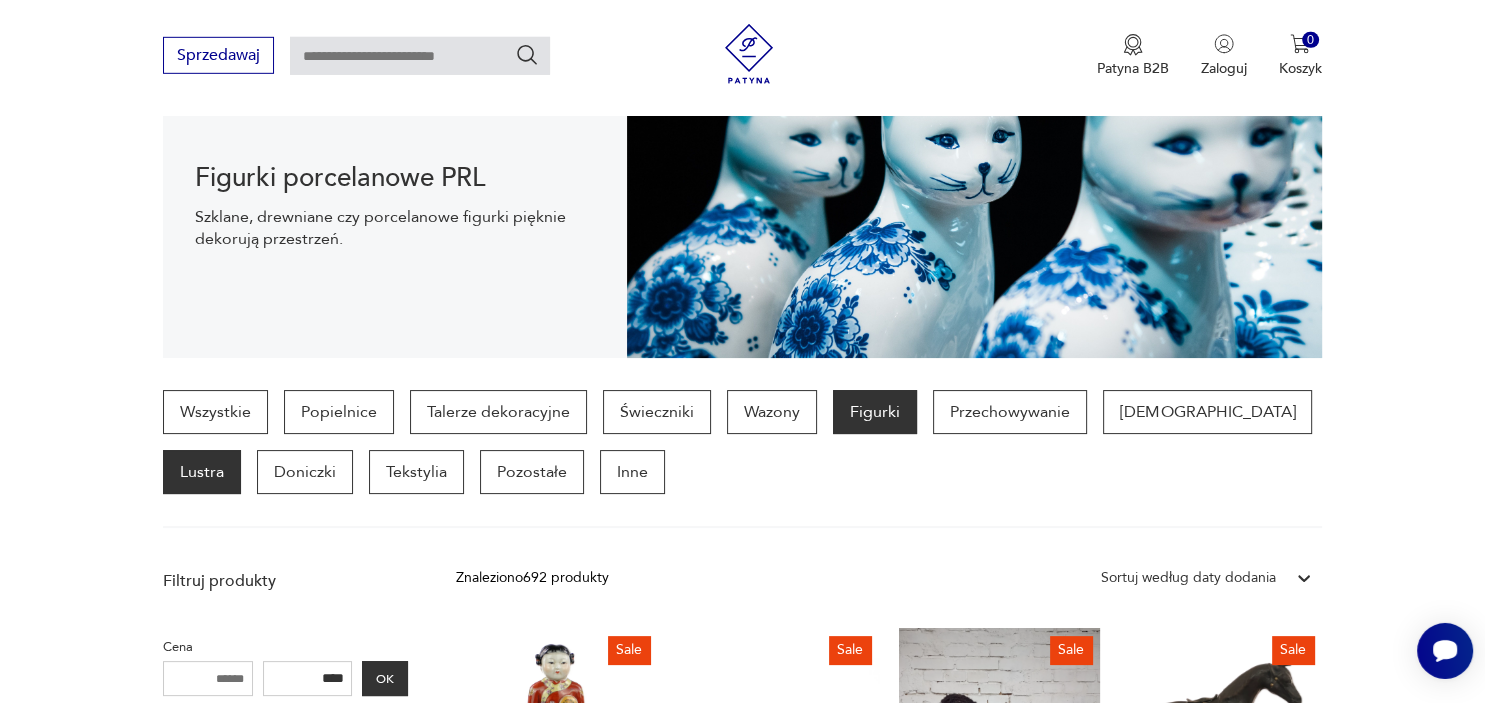 click on "Lustra" at bounding box center (202, 472) 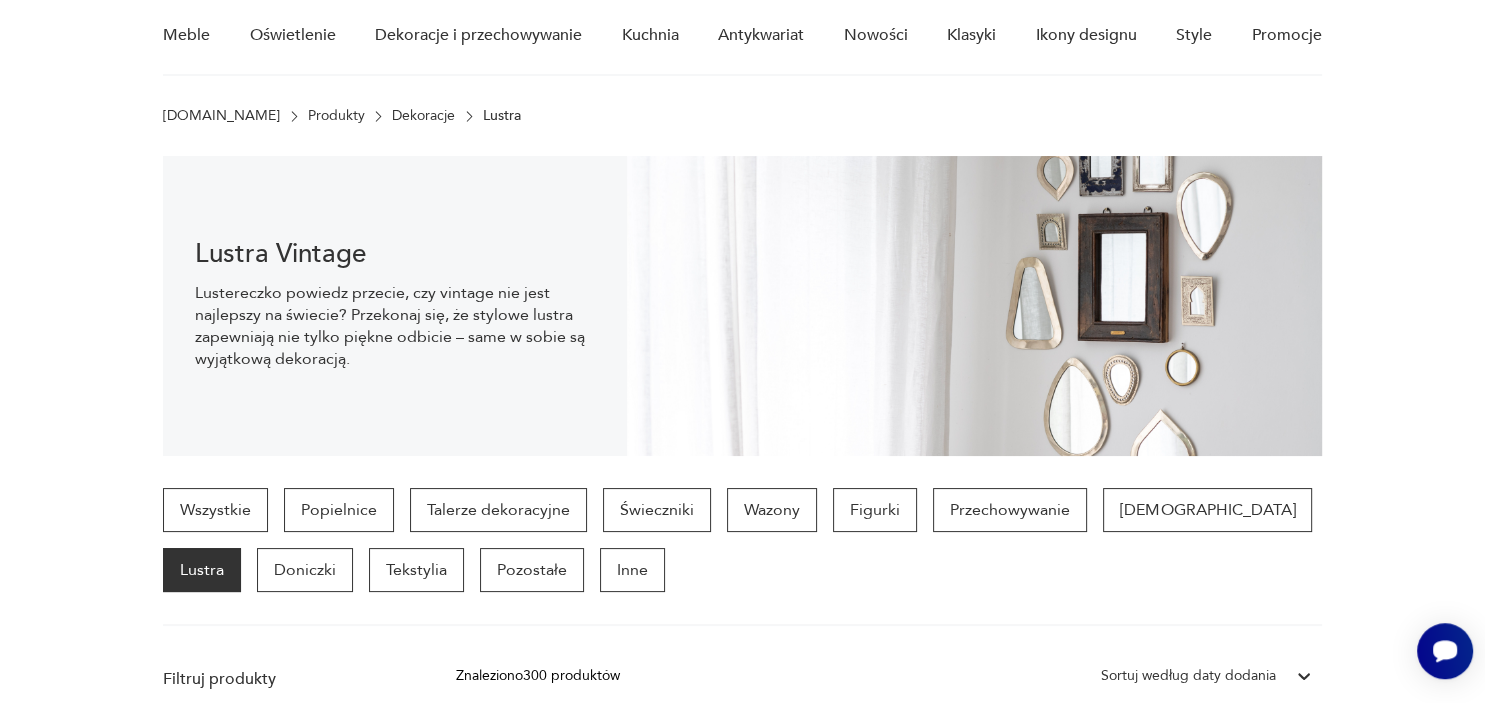 scroll, scrollTop: 211, scrollLeft: 0, axis: vertical 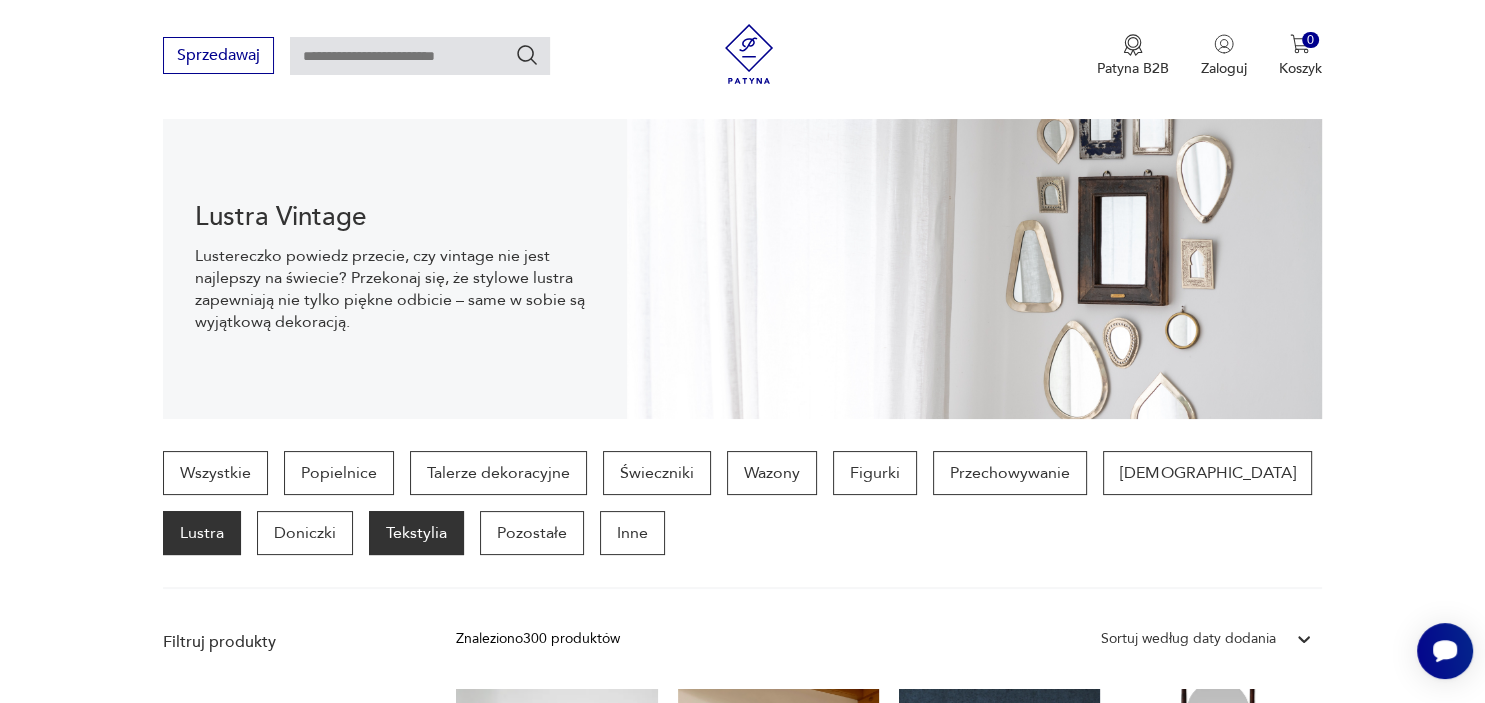 click on "Tekstylia" at bounding box center (416, 533) 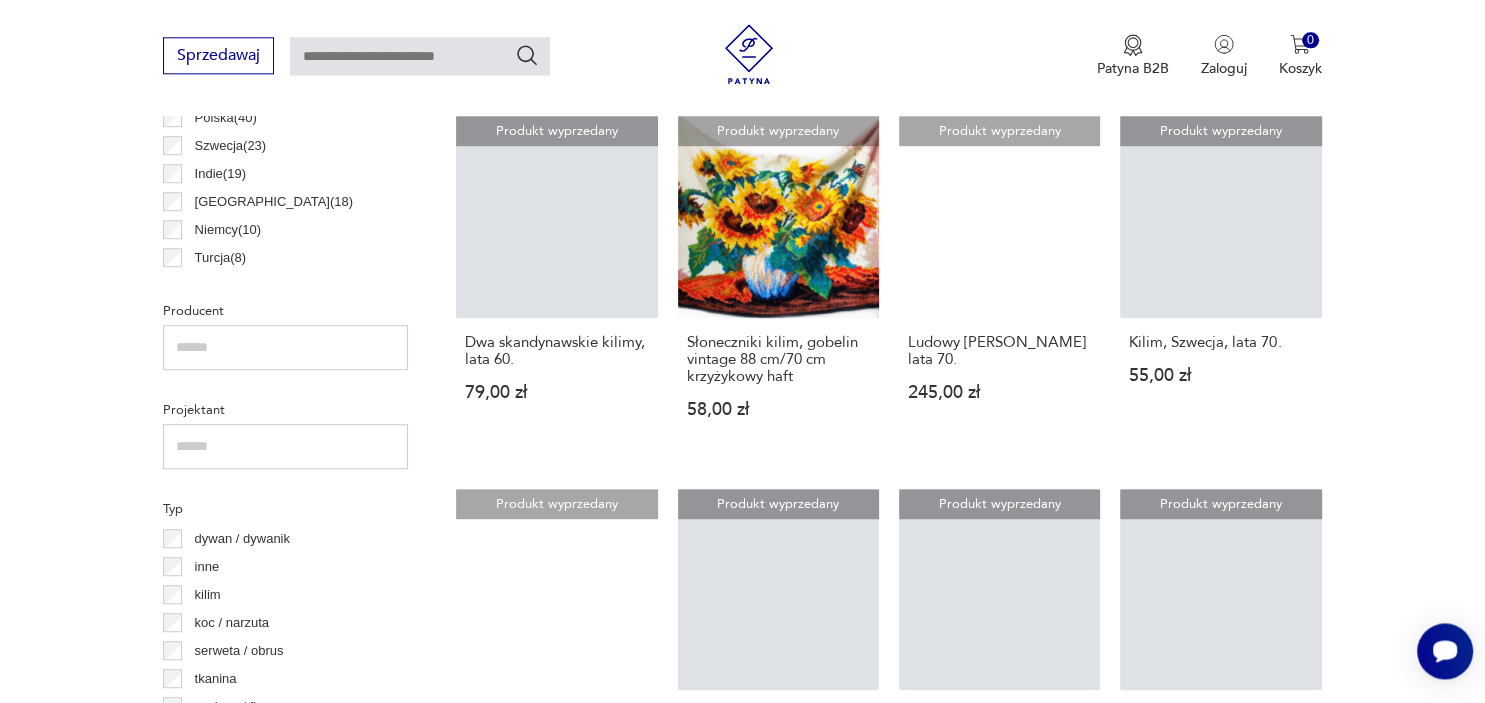 scroll, scrollTop: 1162, scrollLeft: 0, axis: vertical 